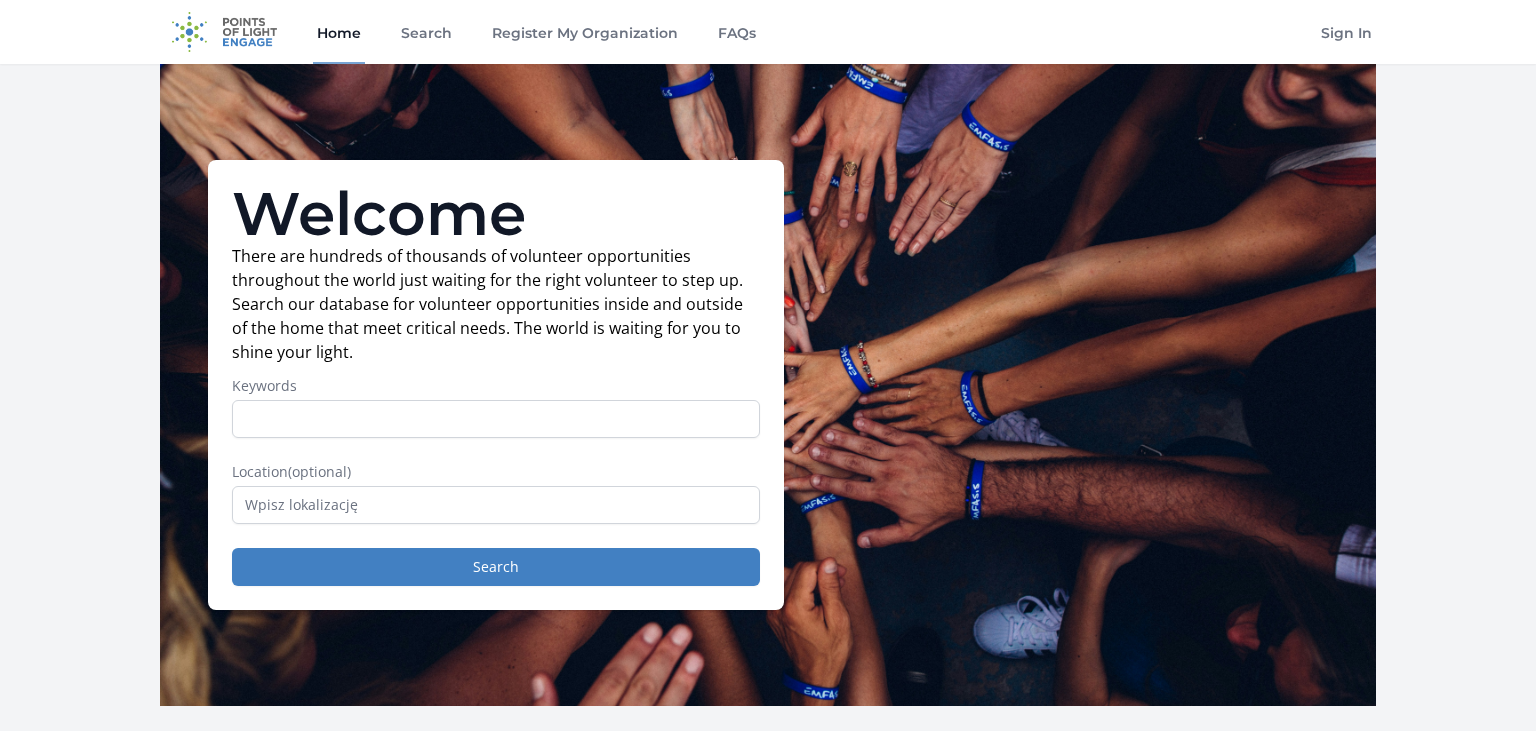 scroll, scrollTop: 0, scrollLeft: 0, axis: both 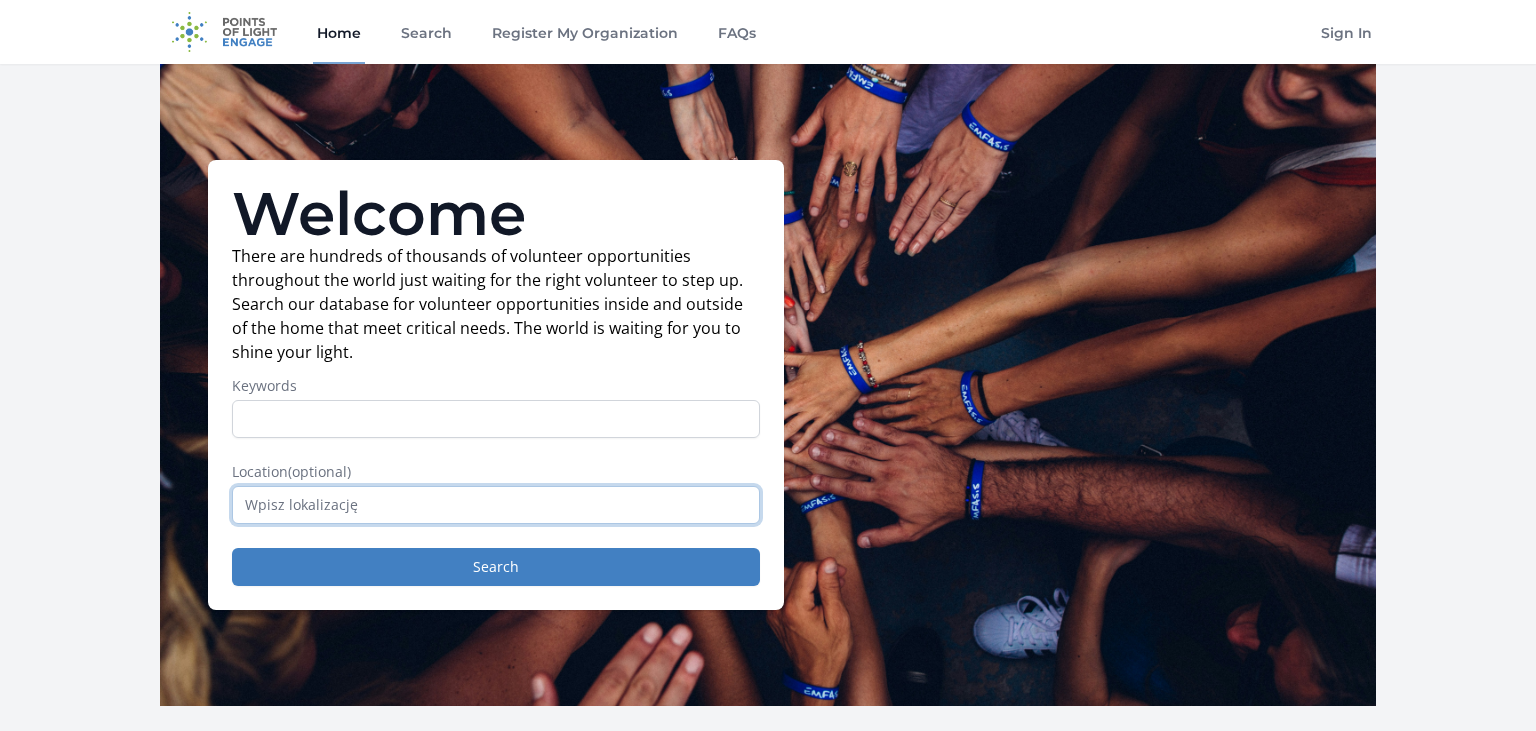 click at bounding box center (496, 505) 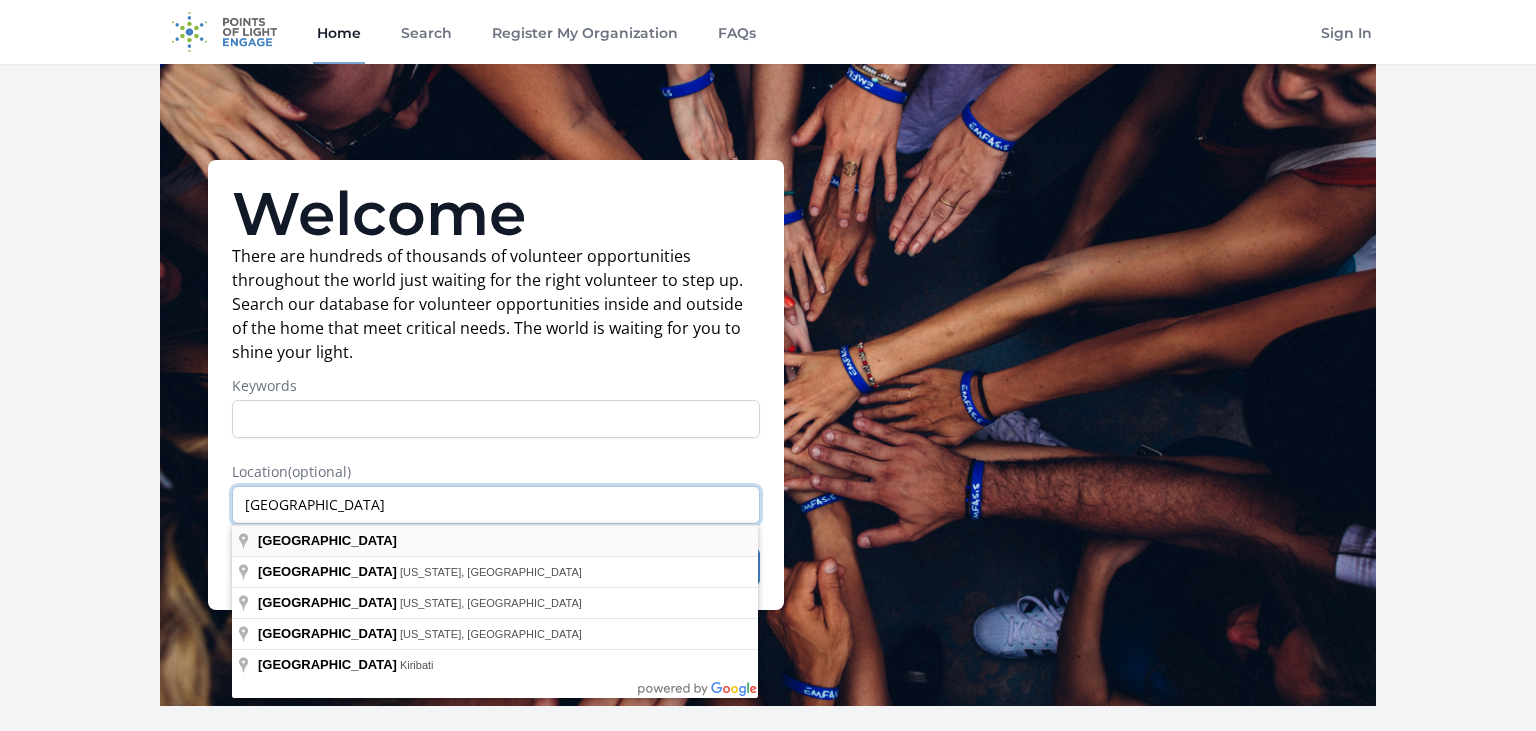 type on "Poland" 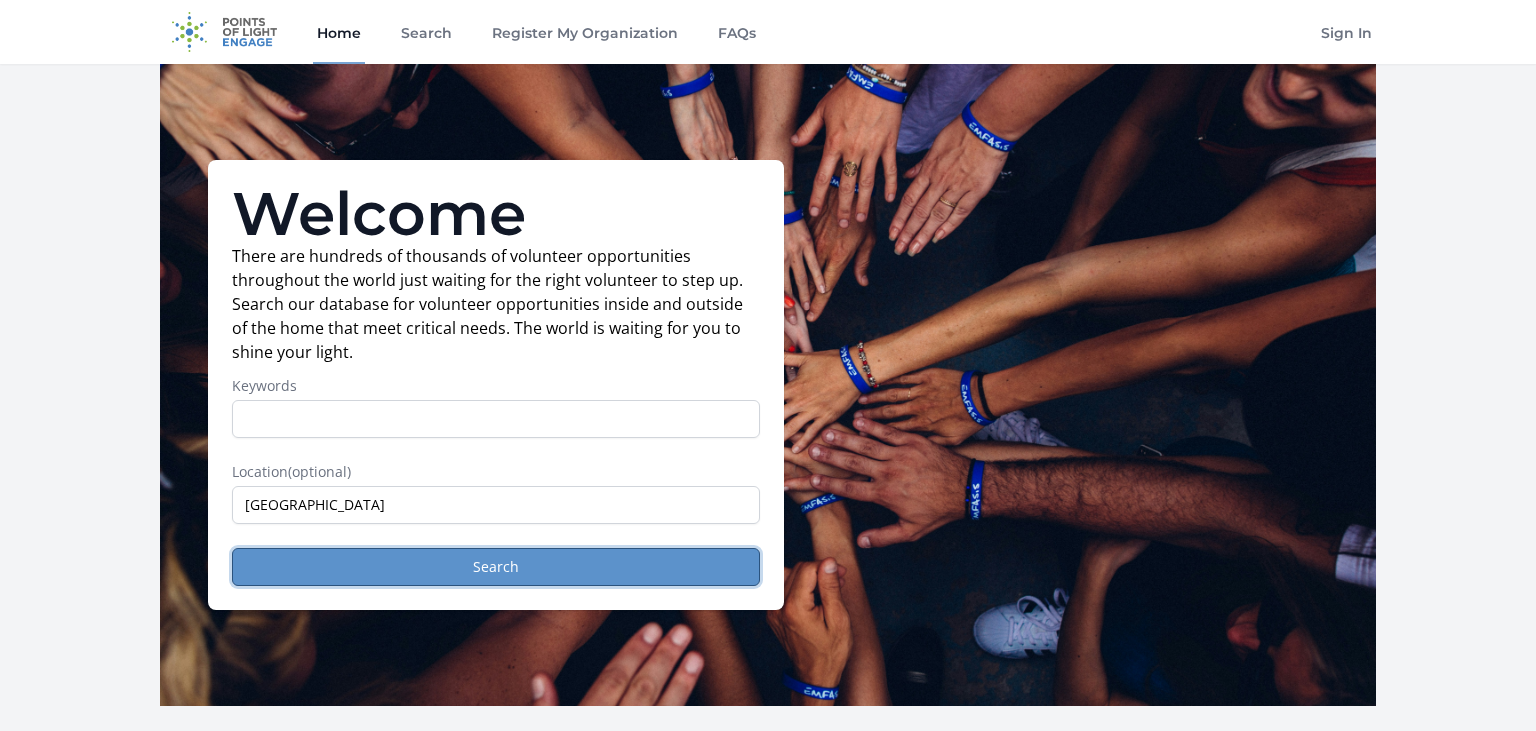 click on "Search" at bounding box center [496, 567] 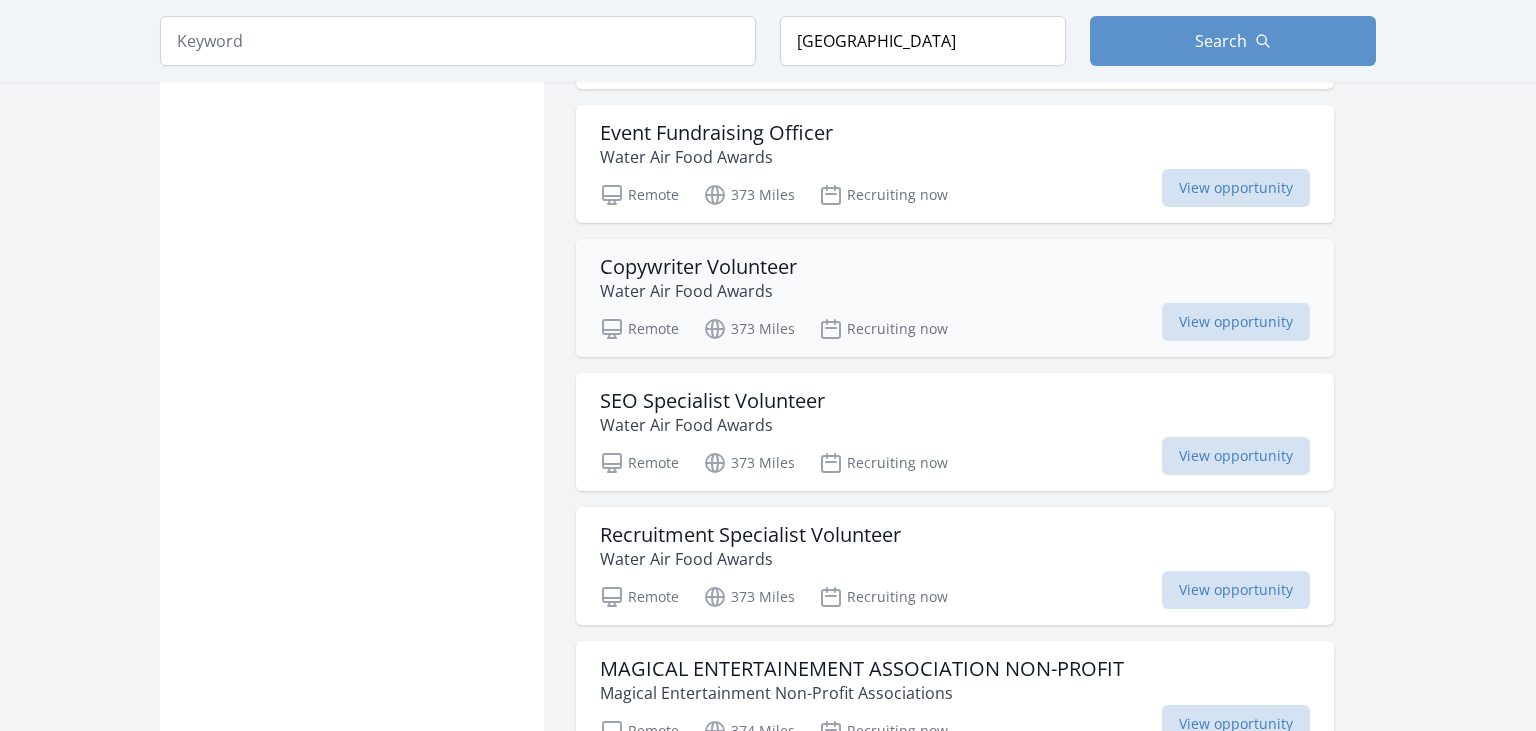 scroll, scrollTop: 2112, scrollLeft: 0, axis: vertical 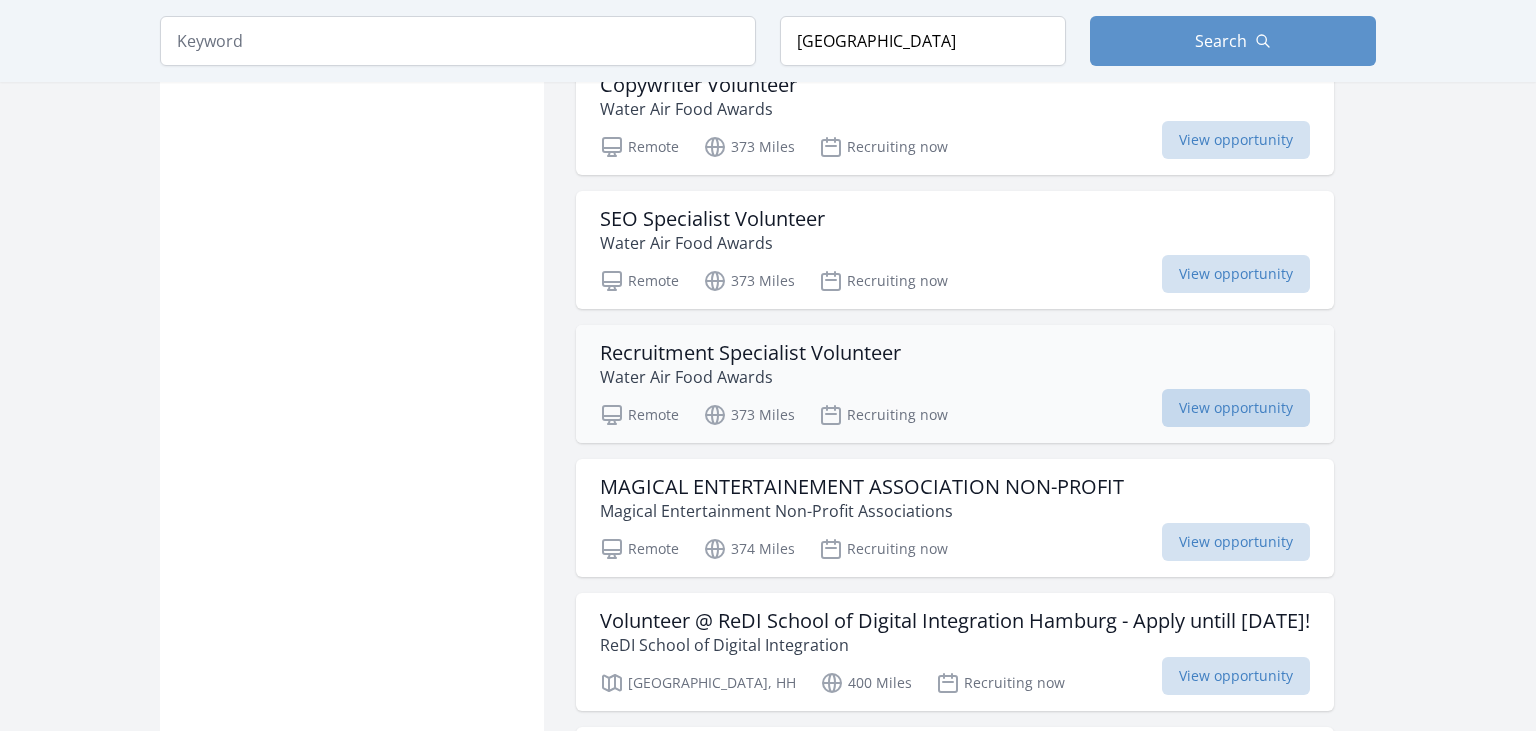click on "View opportunity" at bounding box center (1236, 408) 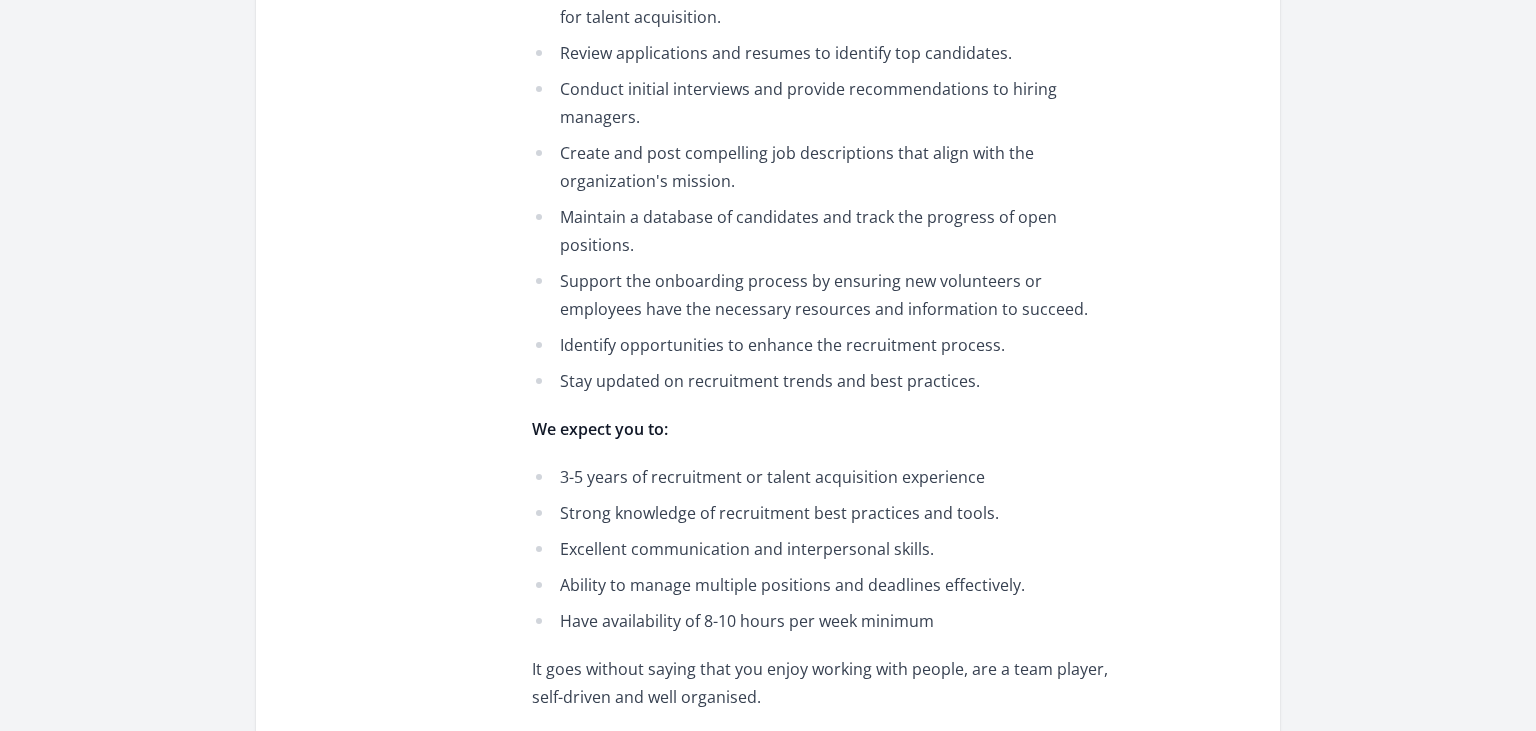 scroll, scrollTop: 1267, scrollLeft: 0, axis: vertical 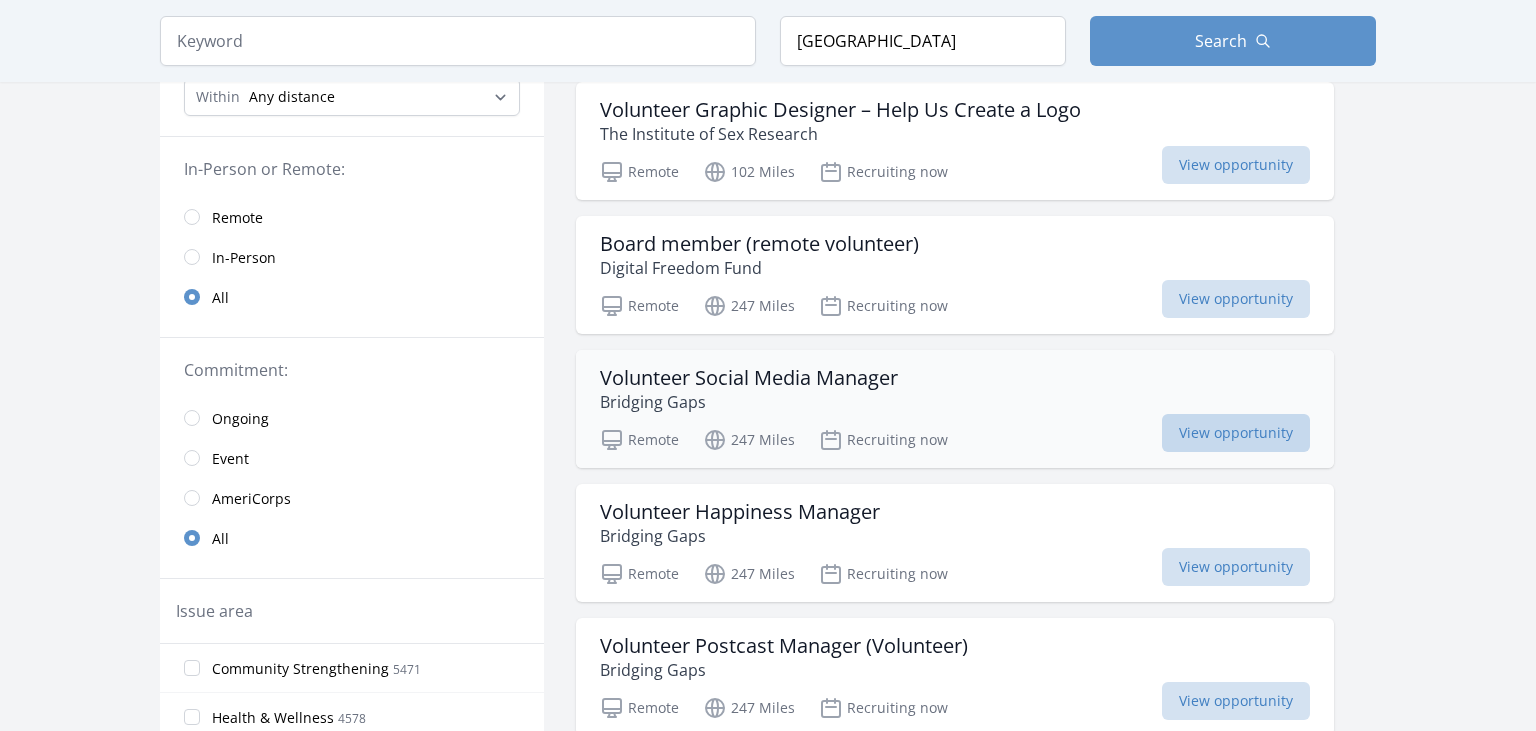 click on "View opportunity" at bounding box center (1236, 433) 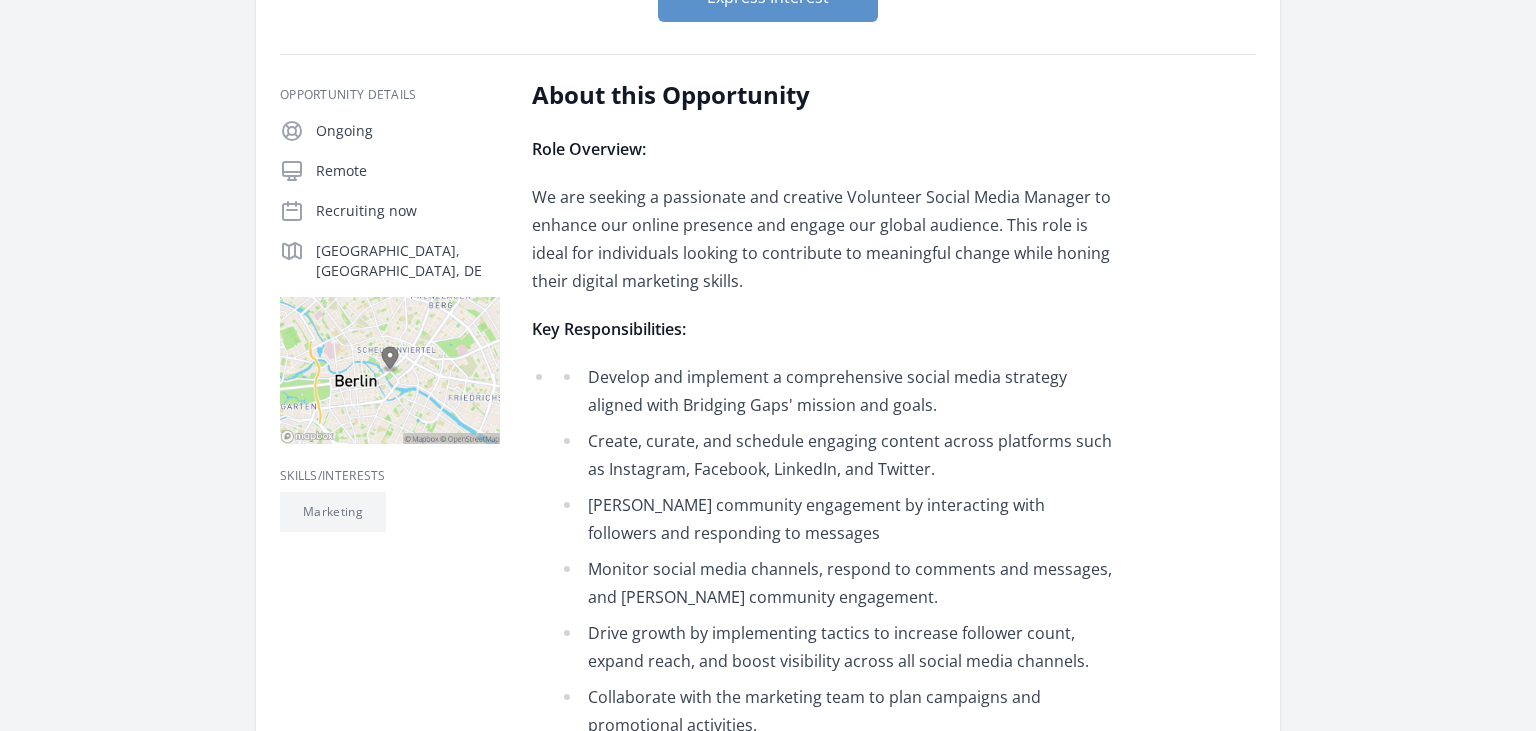 scroll, scrollTop: 316, scrollLeft: 0, axis: vertical 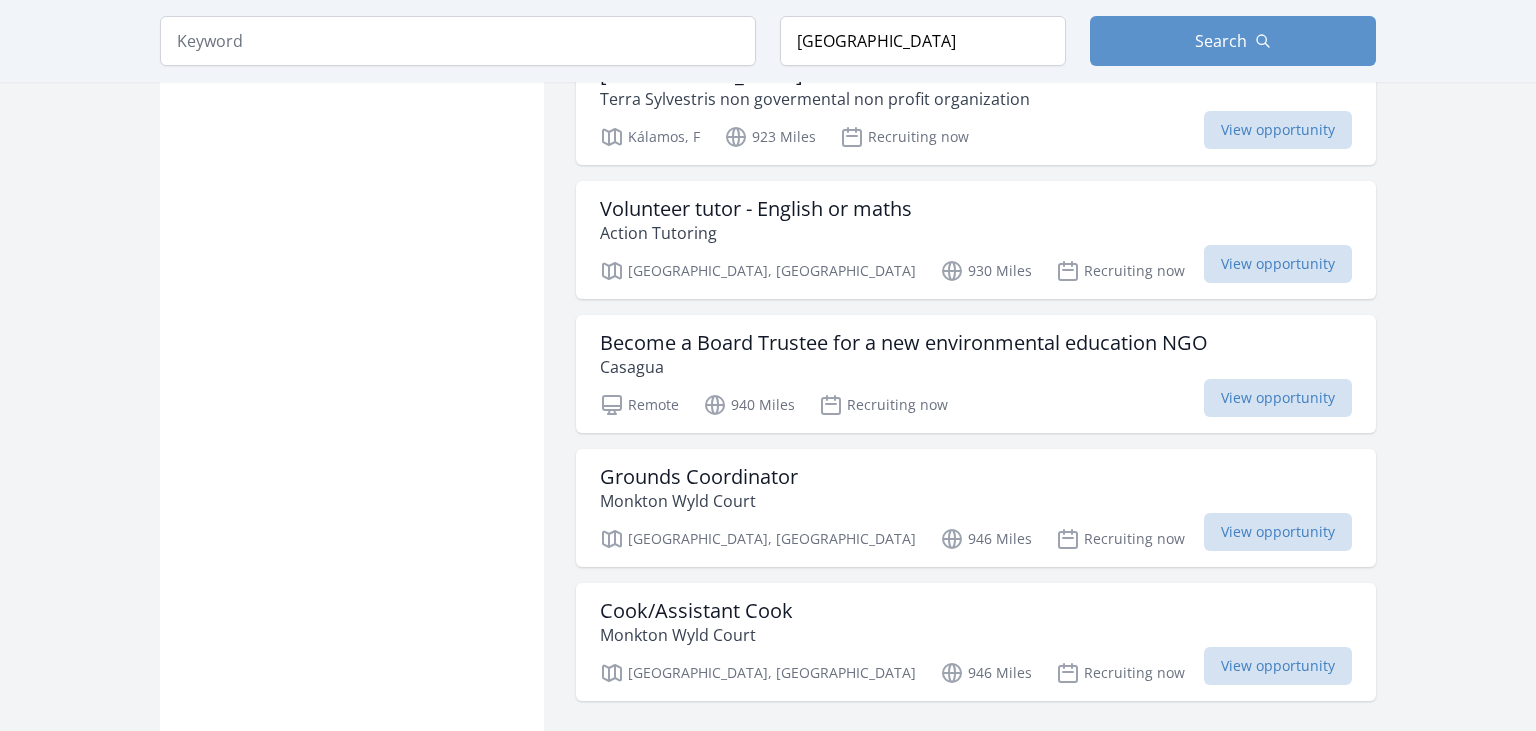 click on "Show More Results" at bounding box center [976, 737] 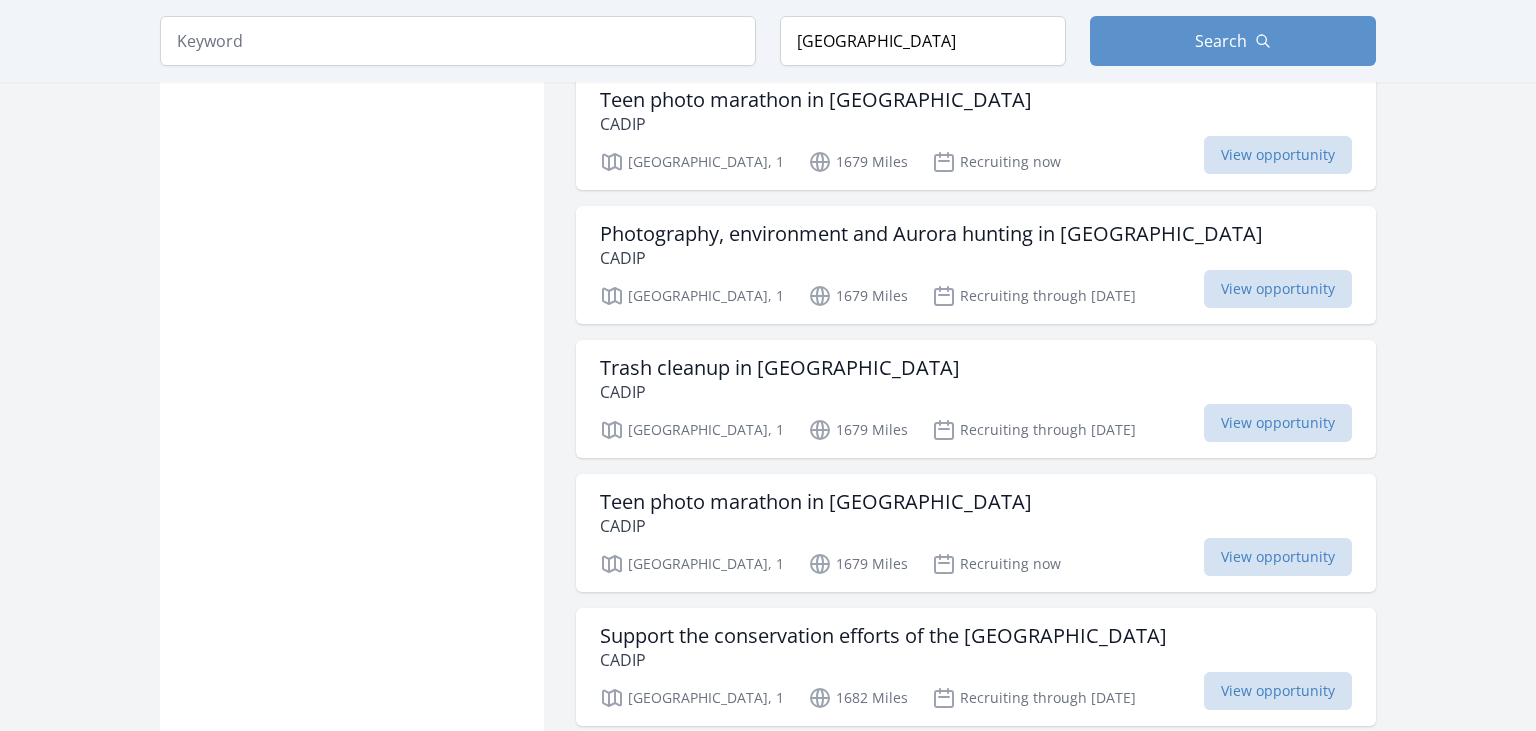 scroll, scrollTop: 24076, scrollLeft: 0, axis: vertical 